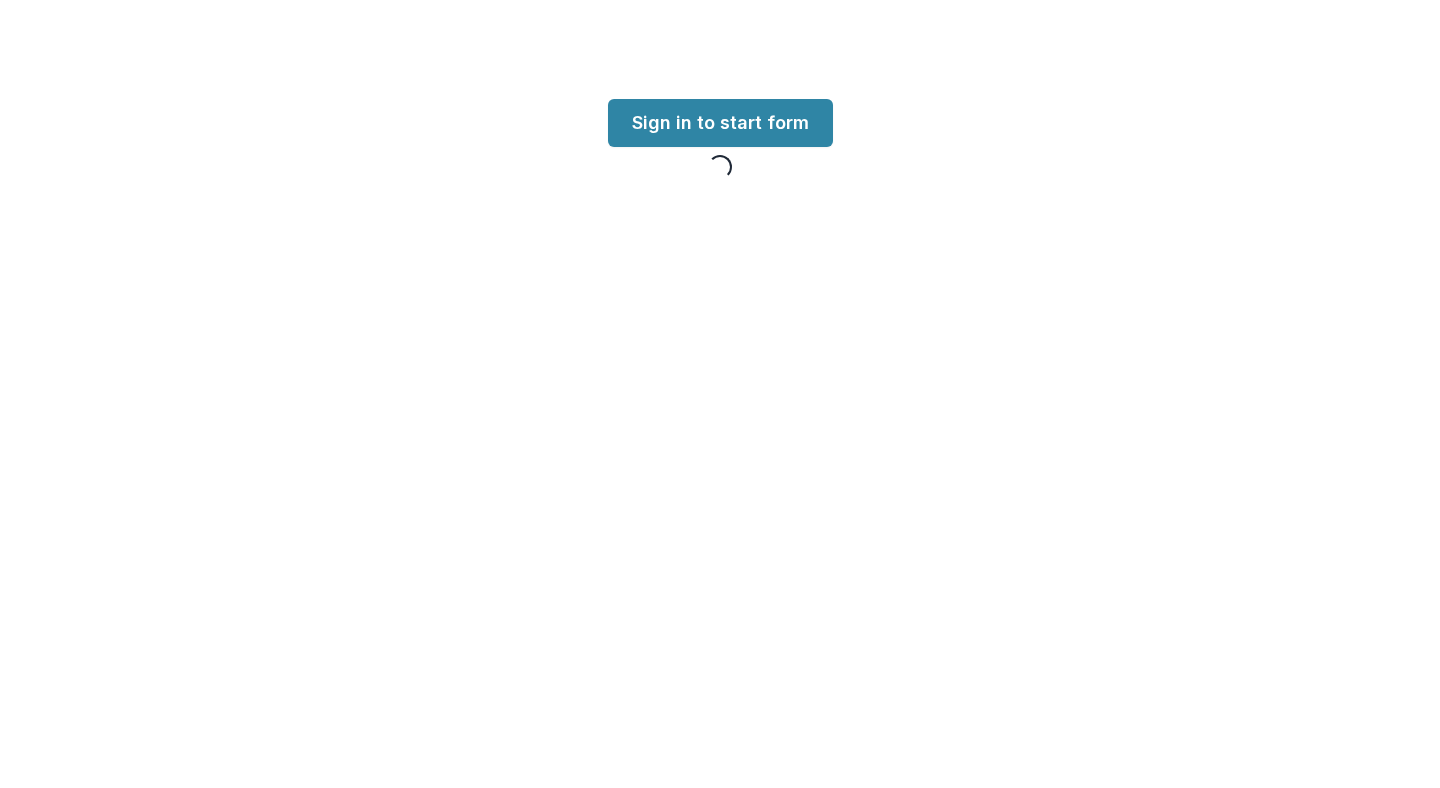 scroll, scrollTop: 0, scrollLeft: 0, axis: both 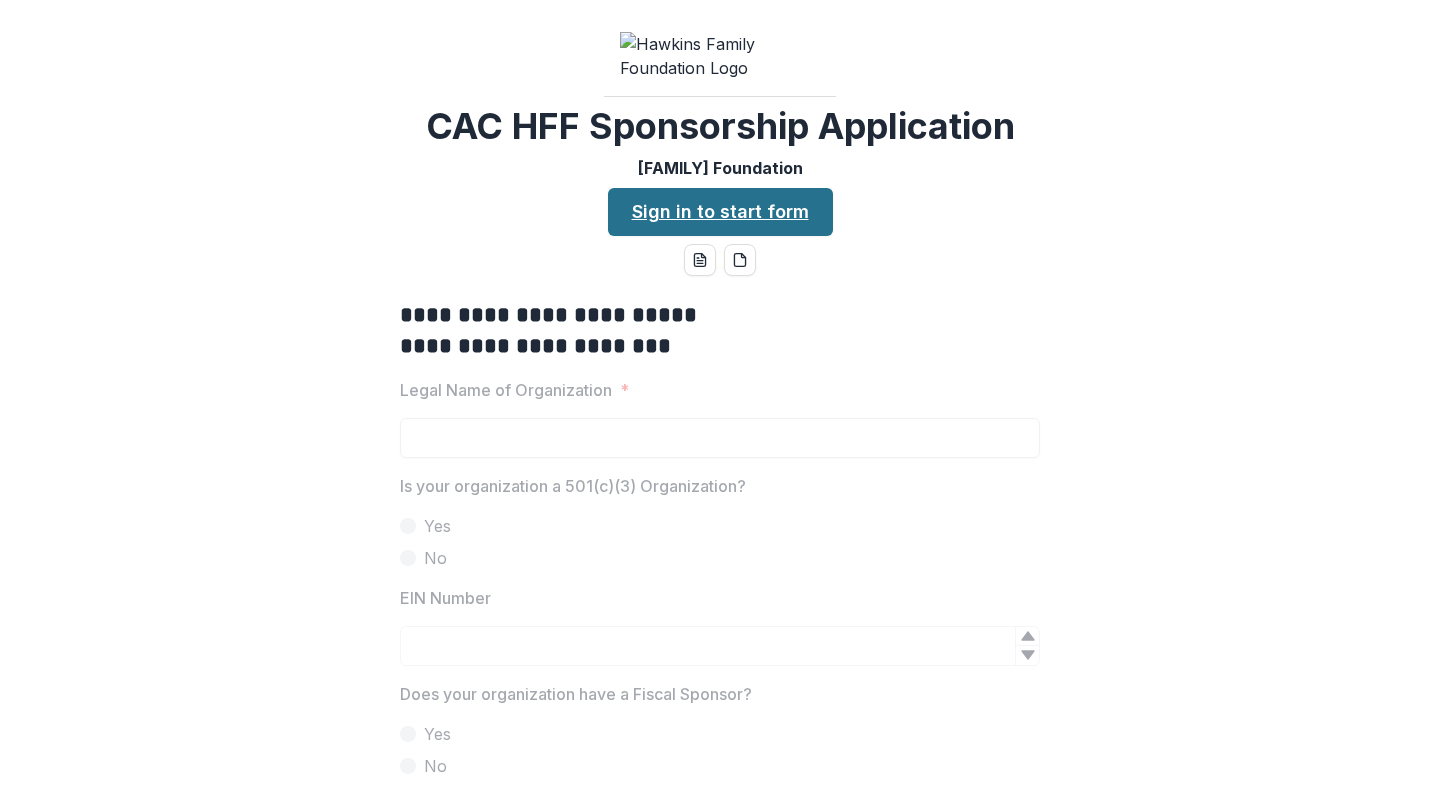 click on "Sign in to start form" at bounding box center (720, 212) 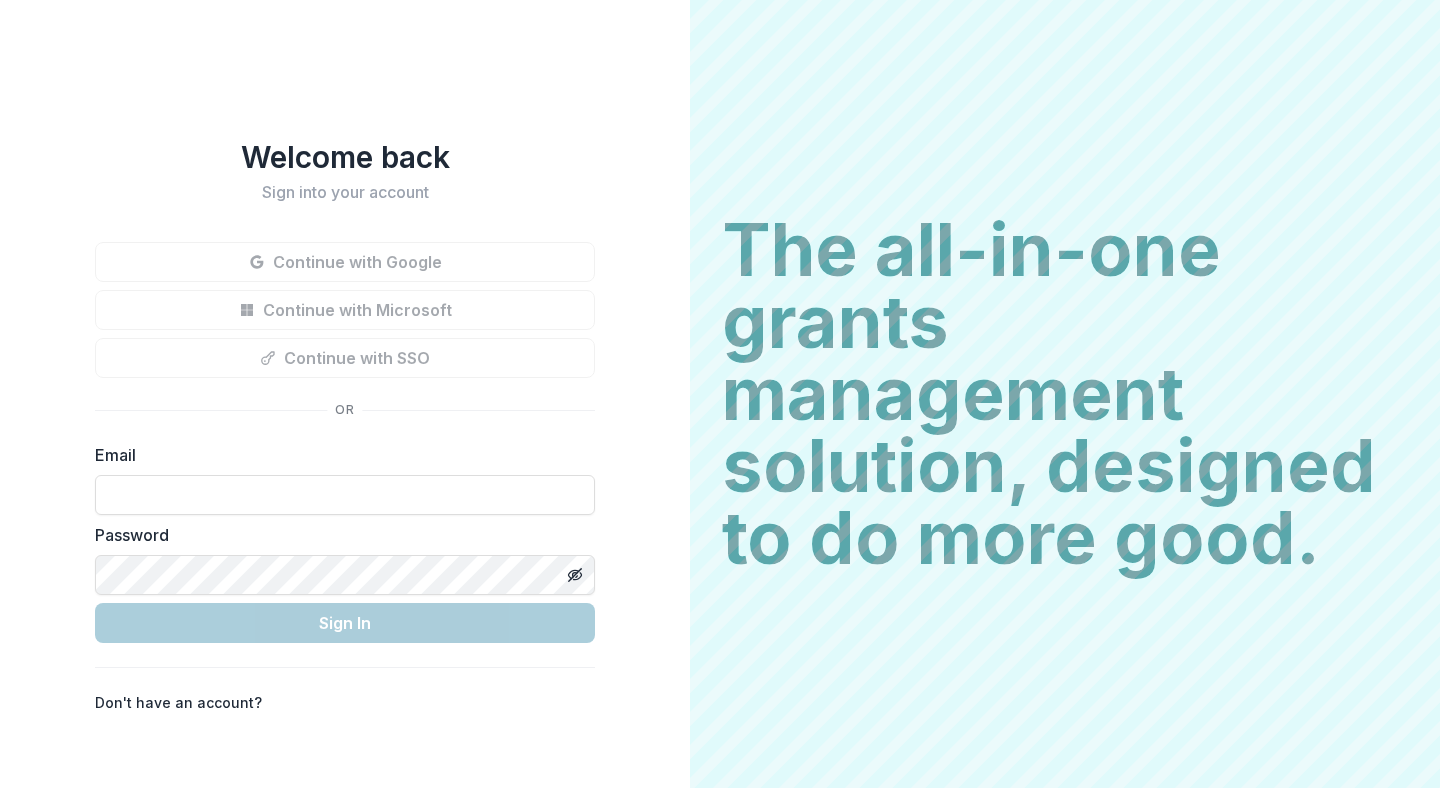 scroll, scrollTop: 0, scrollLeft: 0, axis: both 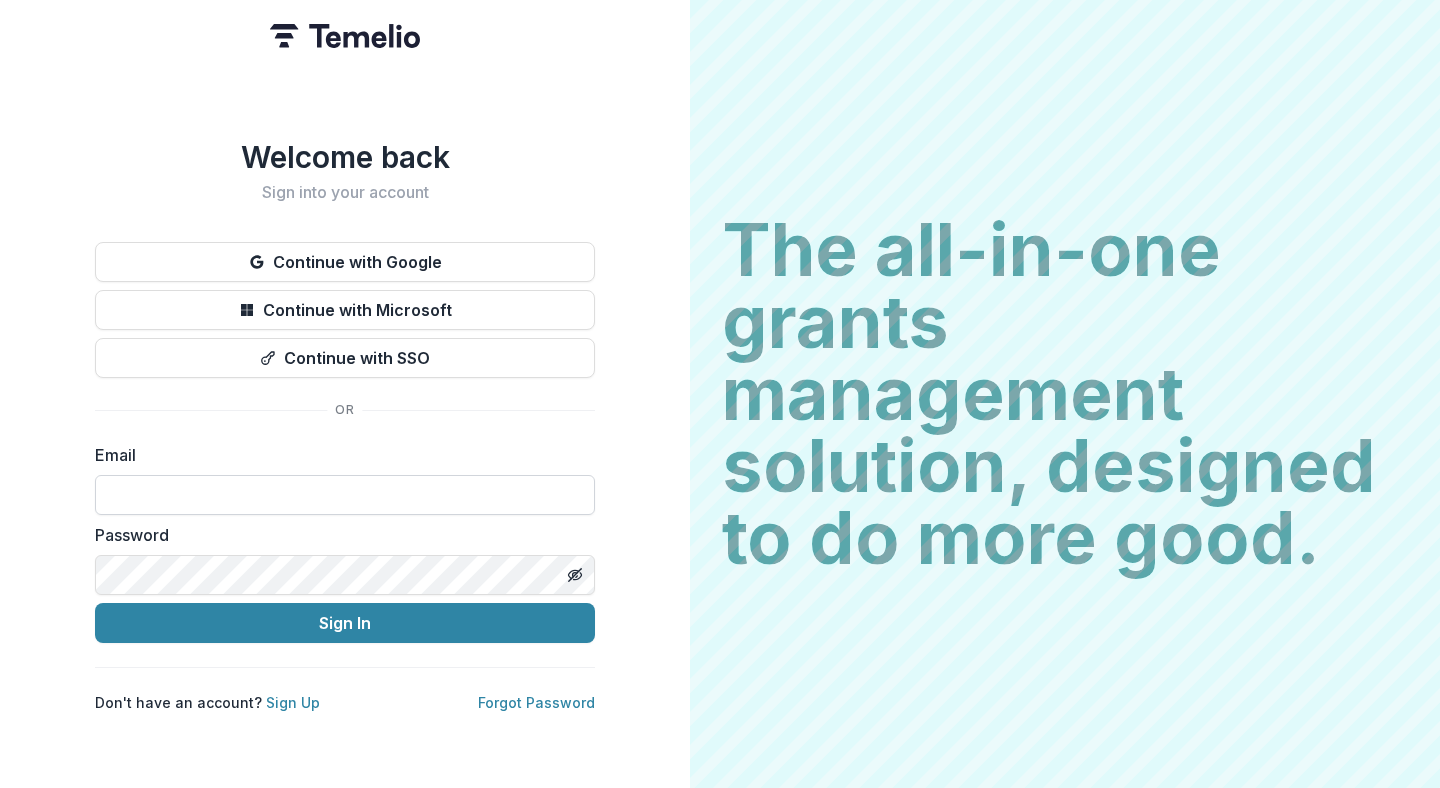 click at bounding box center [345, 495] 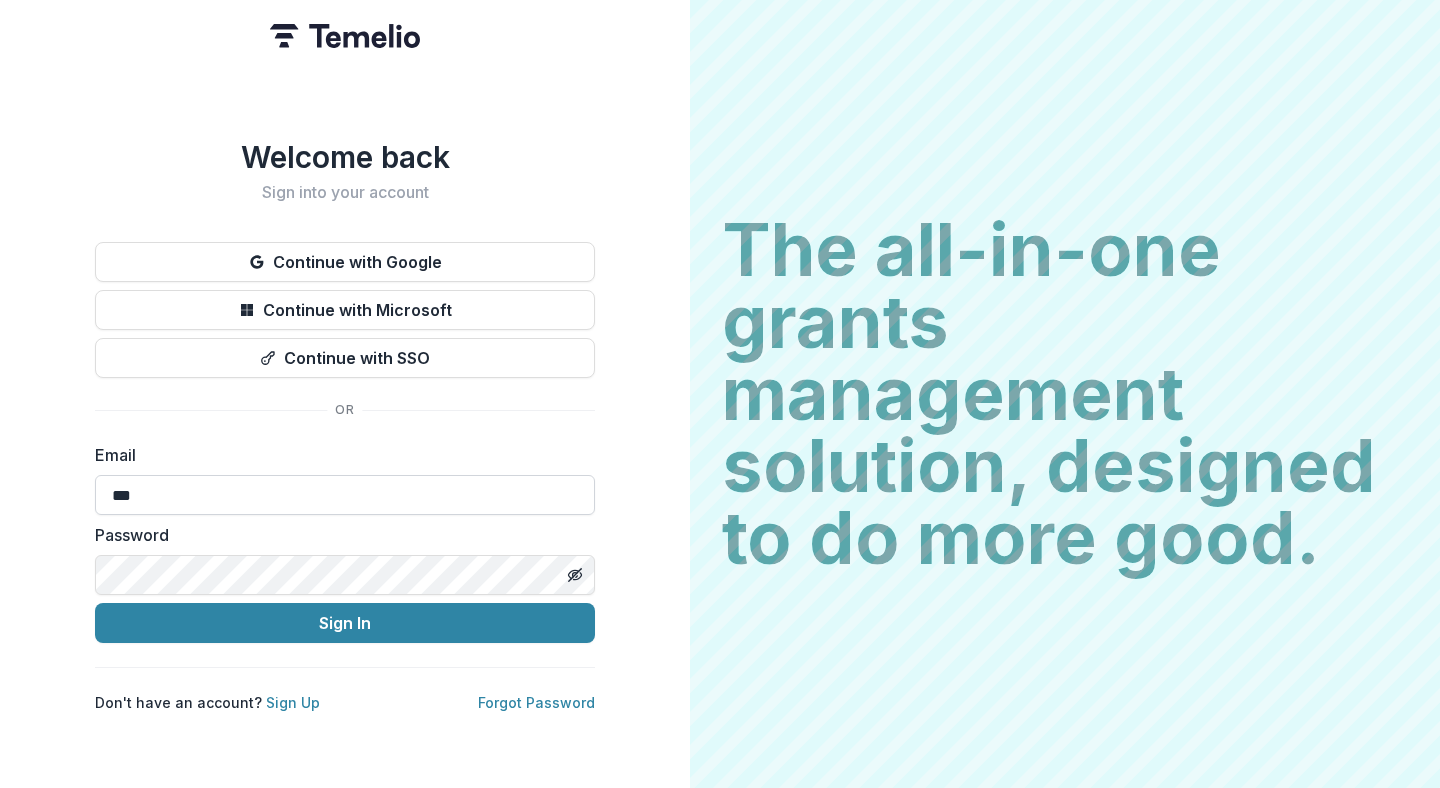 type on "**********" 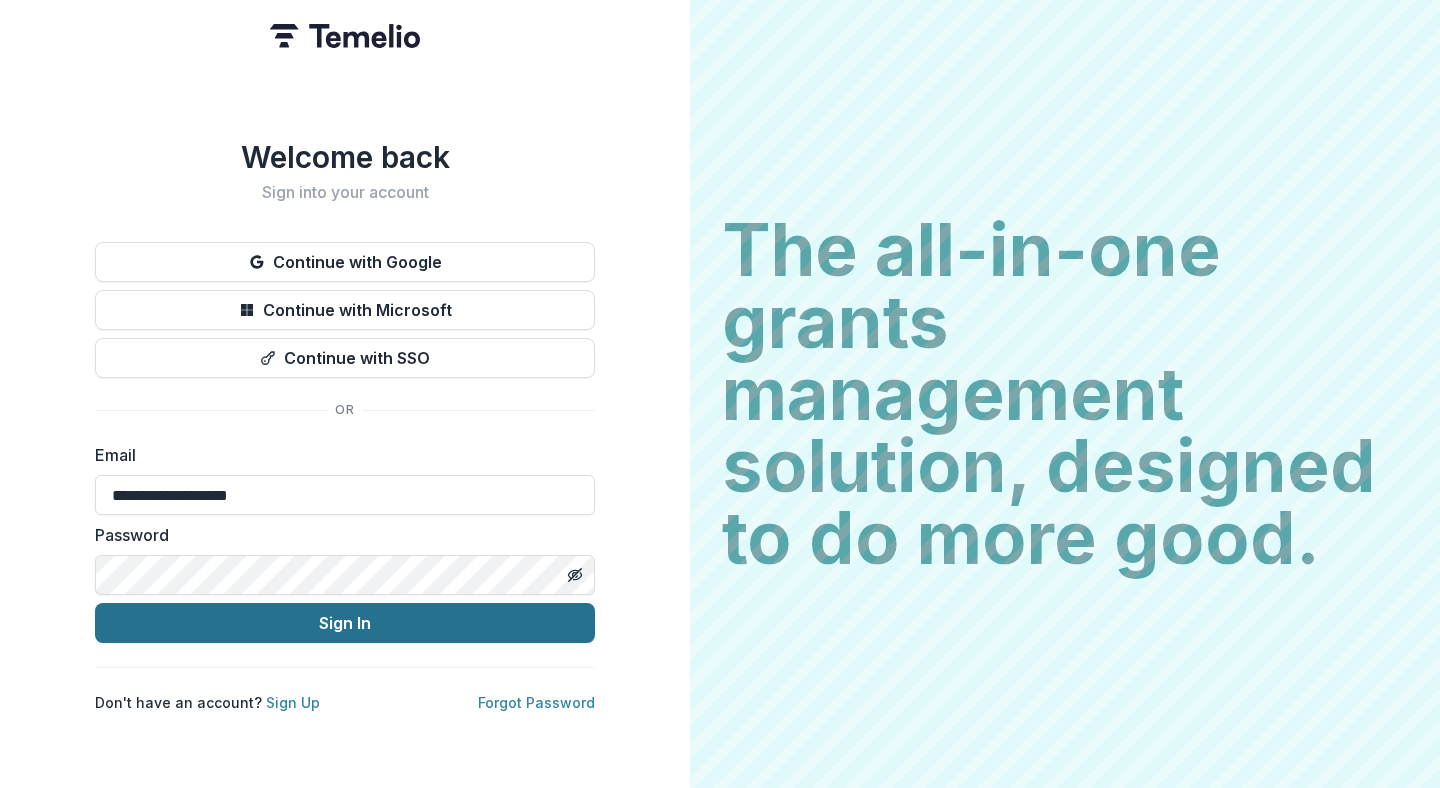 click on "Sign In" at bounding box center [345, 623] 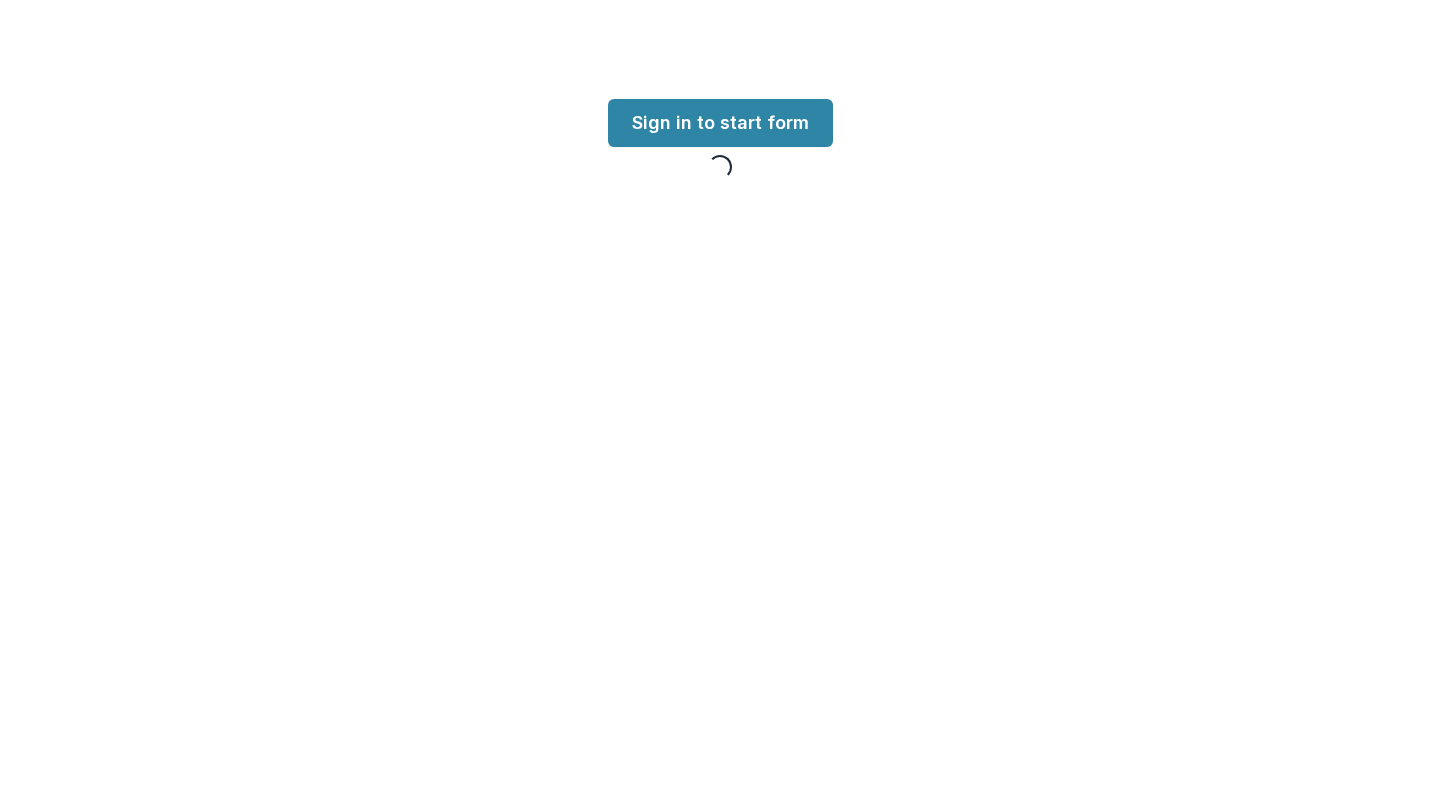 scroll, scrollTop: 0, scrollLeft: 0, axis: both 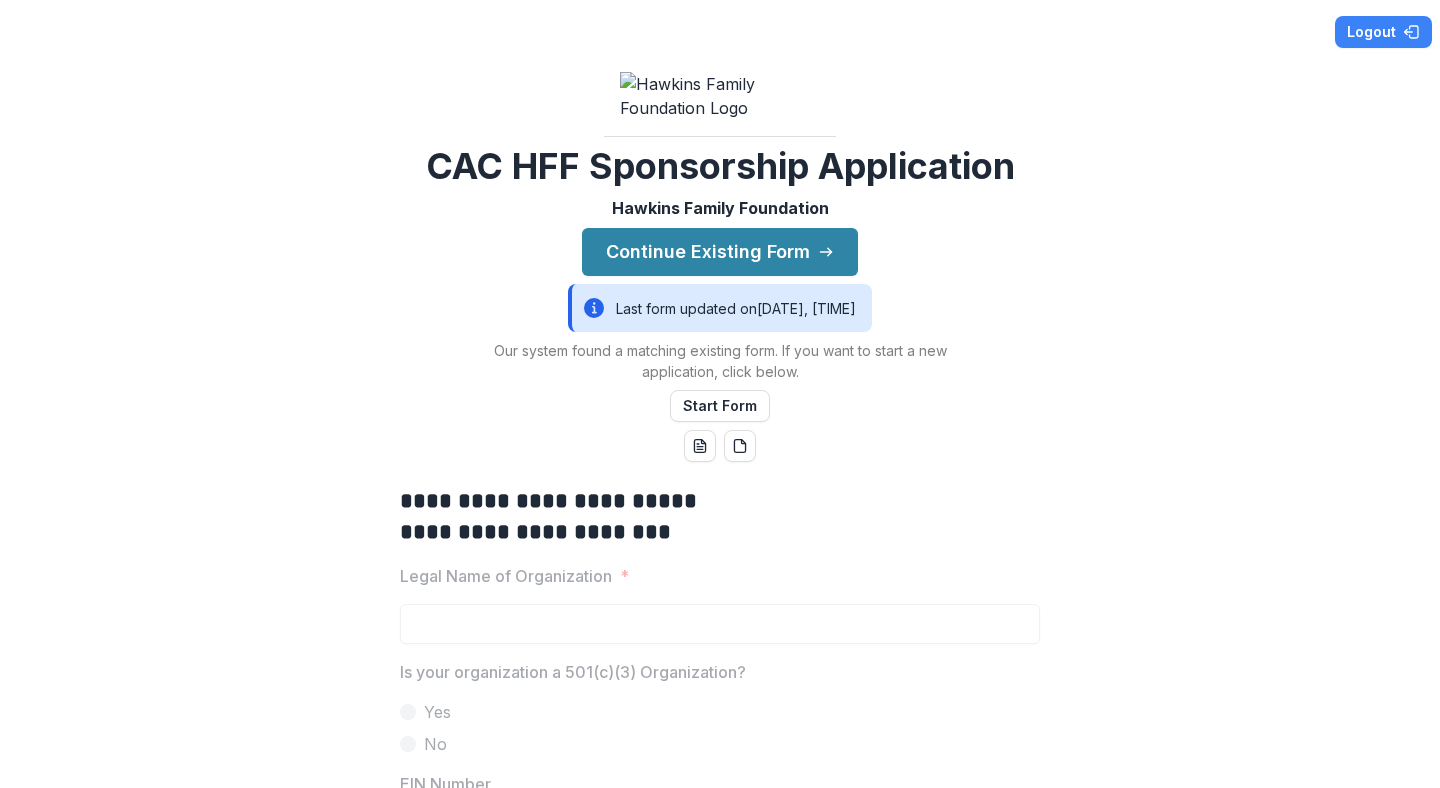 click at bounding box center (720, 96) 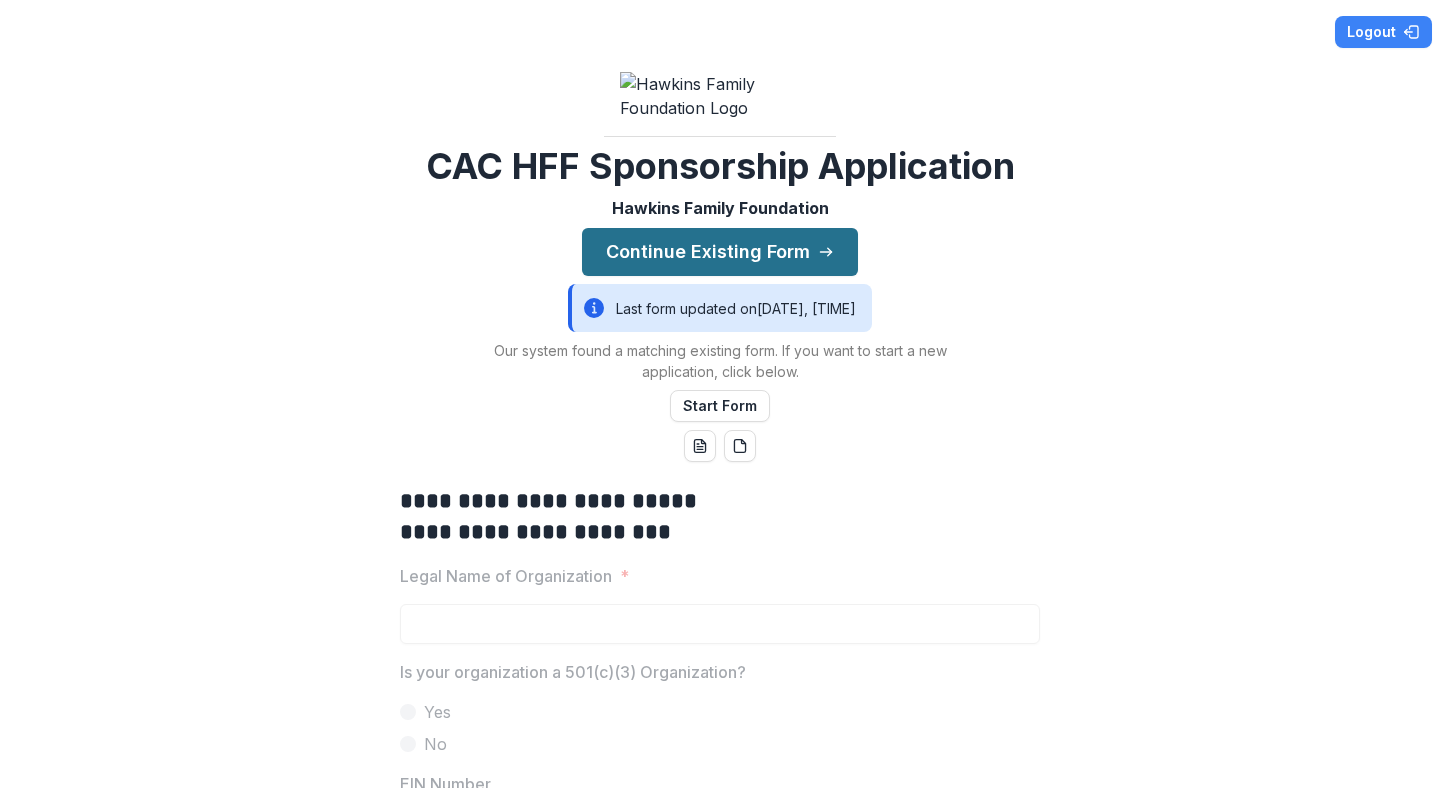 click on "Continue Existing Form" at bounding box center (720, 252) 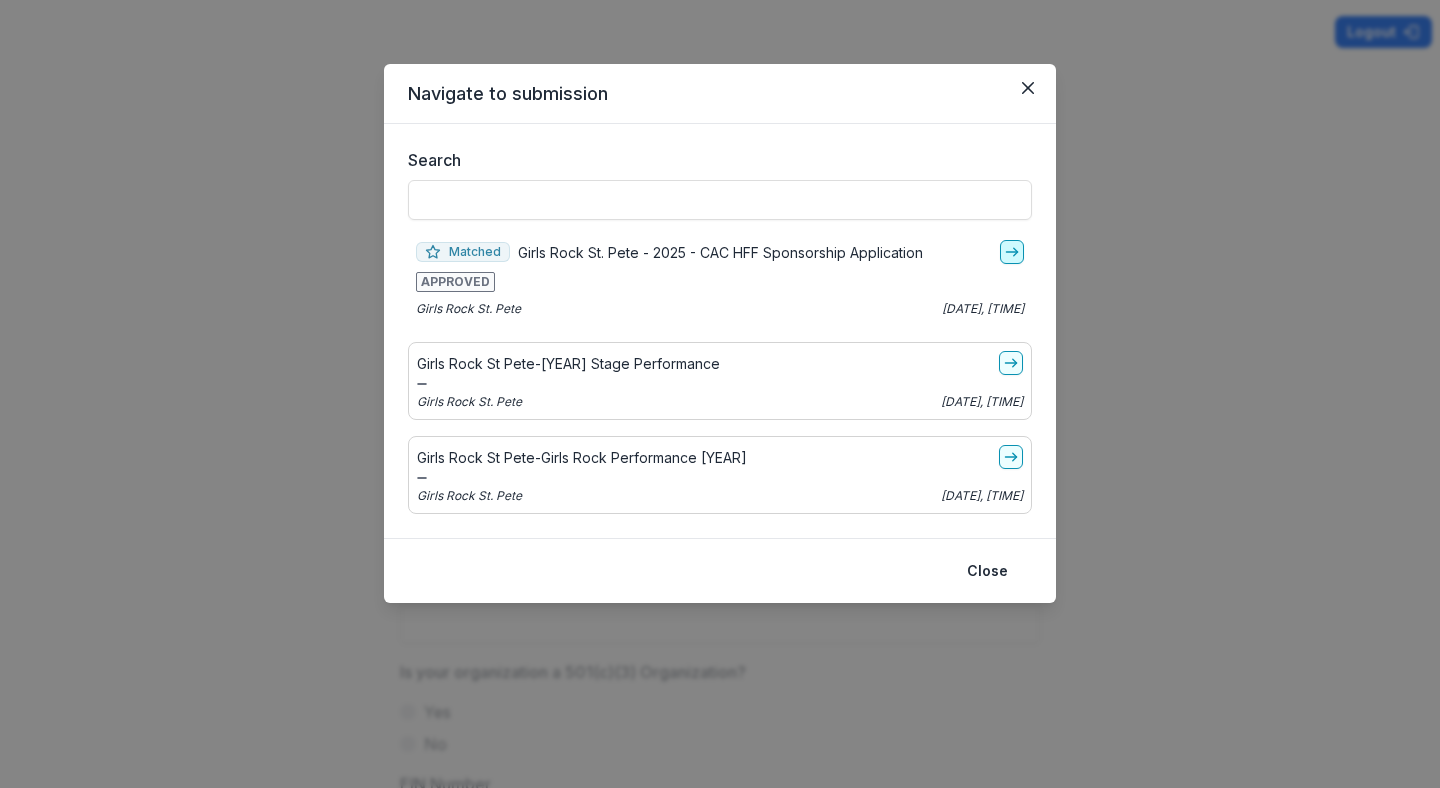 click 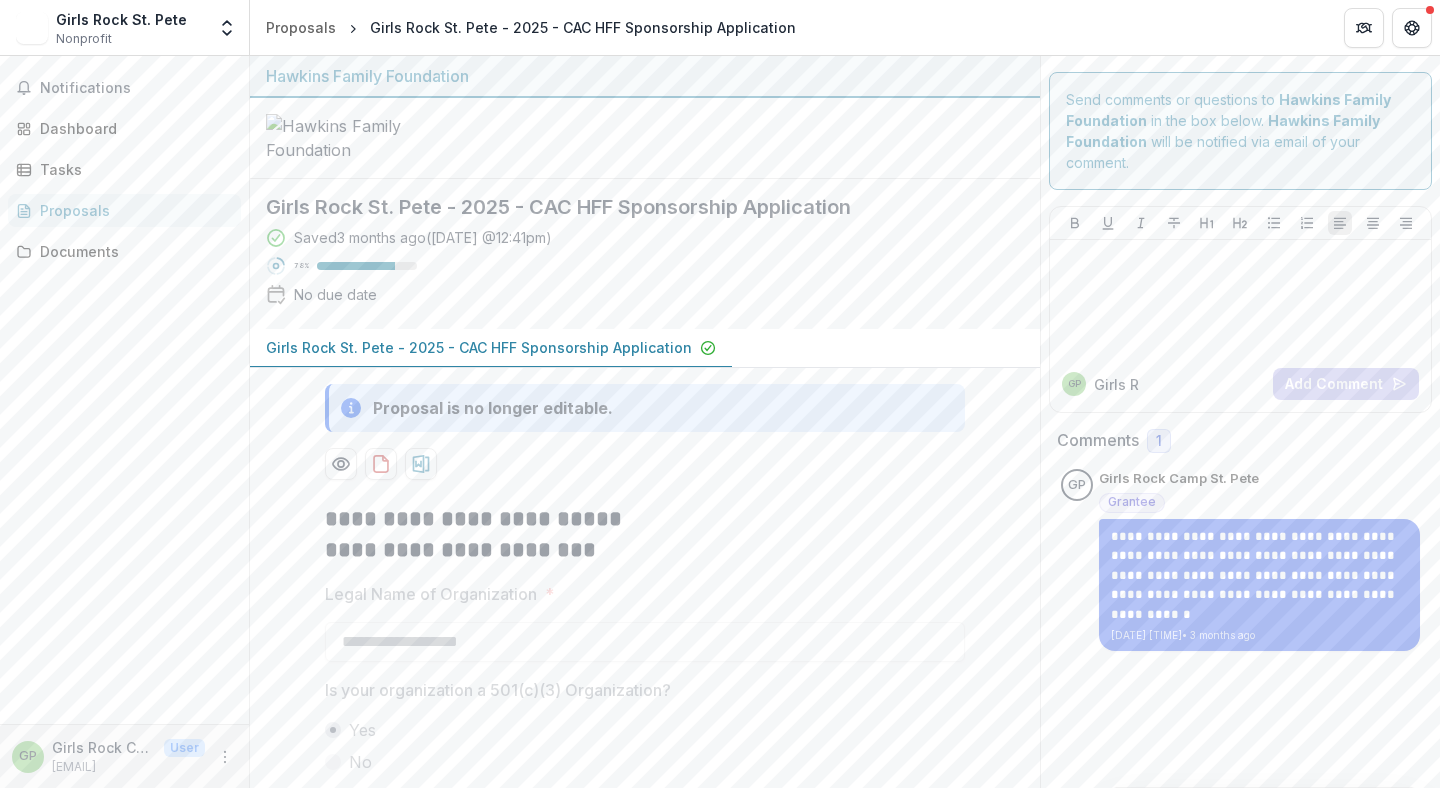 scroll, scrollTop: 23, scrollLeft: 0, axis: vertical 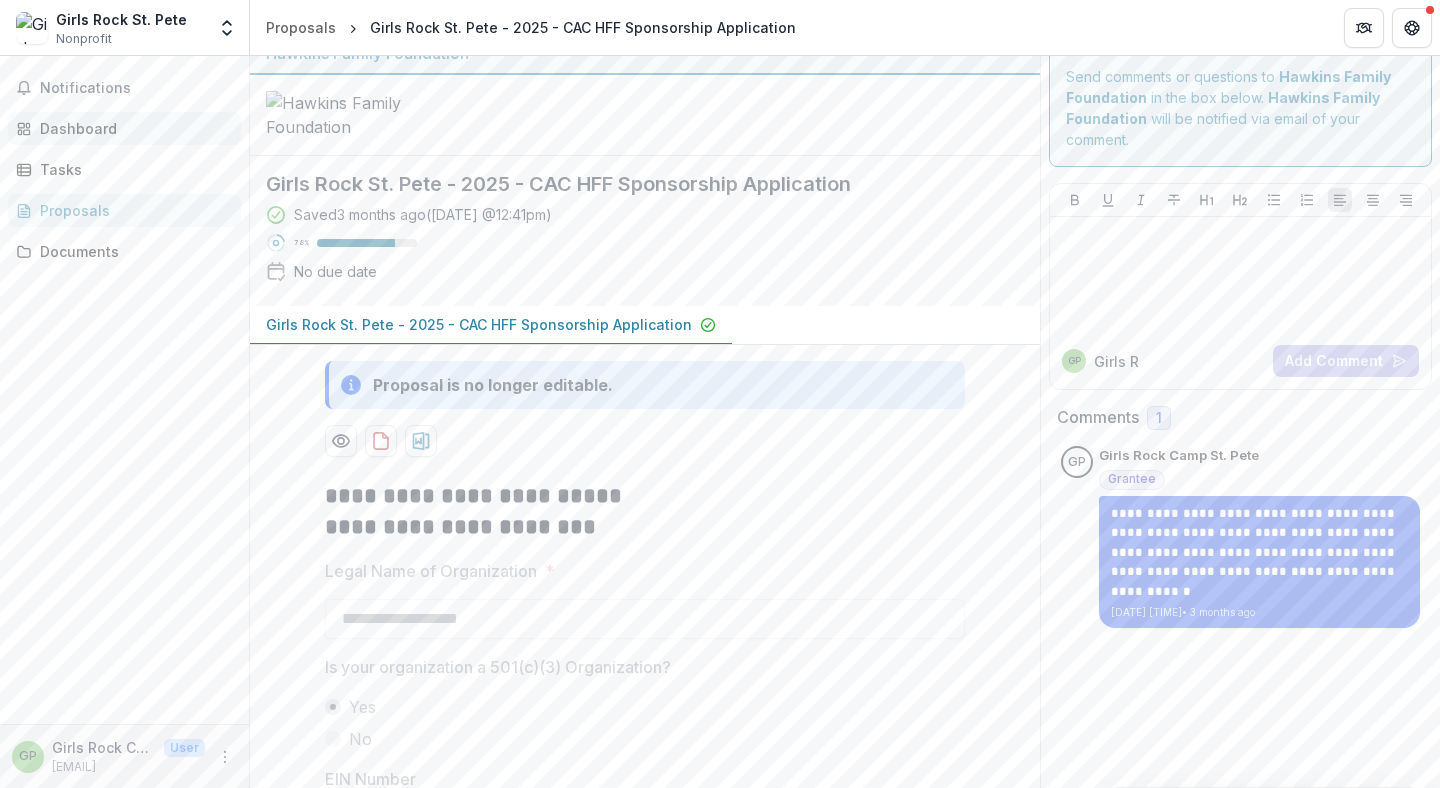 click on "Dashboard" at bounding box center [132, 128] 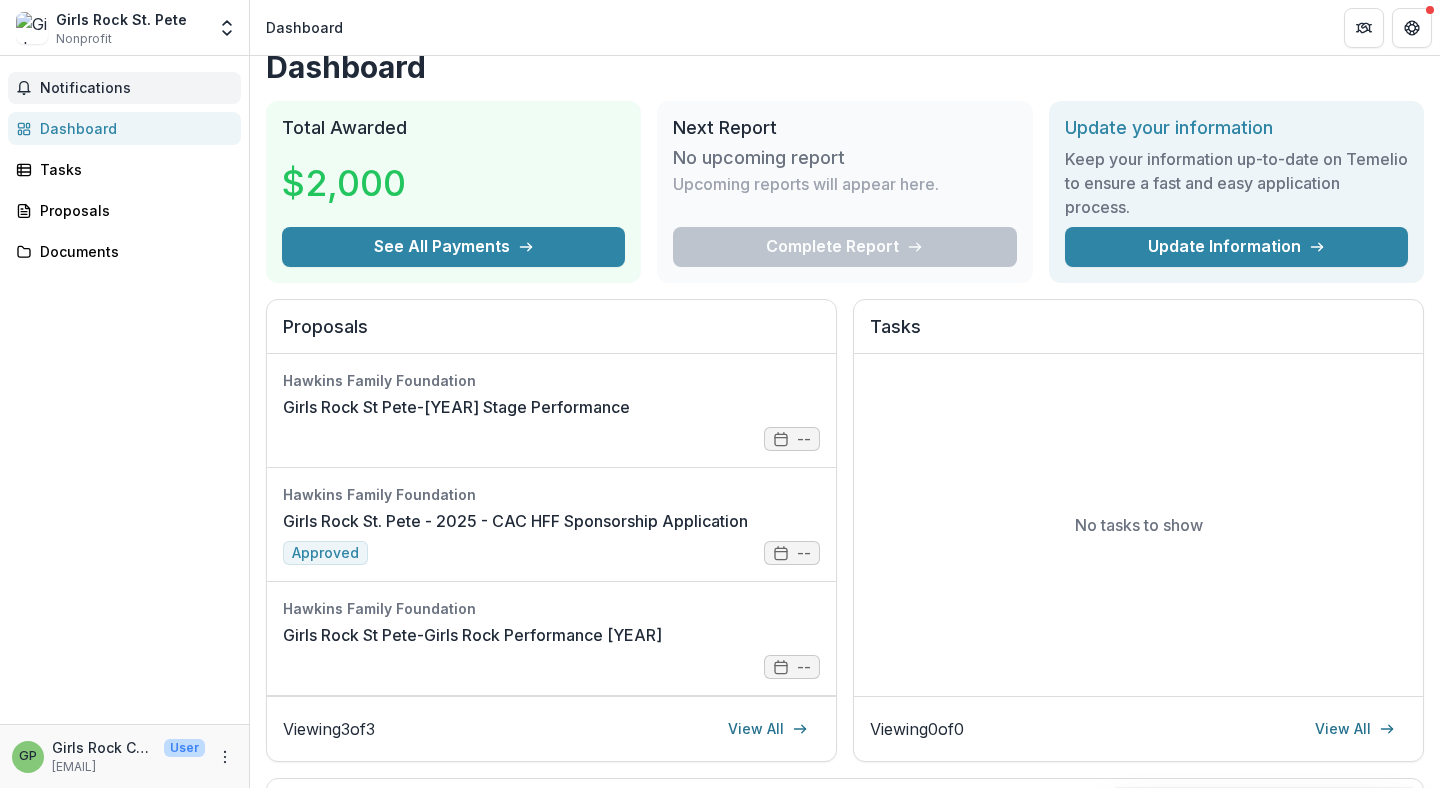 click on "Notifications" at bounding box center (136, 88) 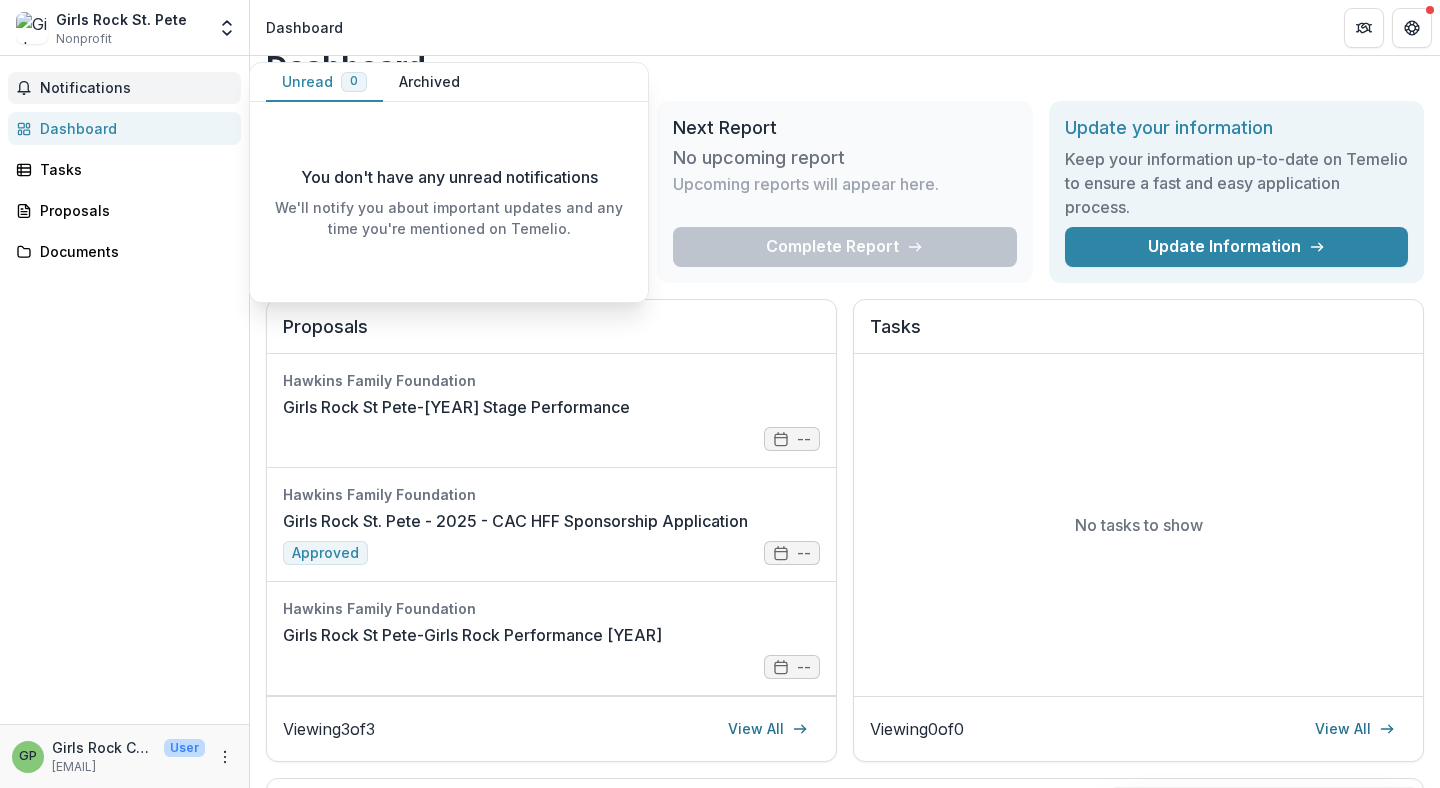 click on "Notifications" at bounding box center (136, 88) 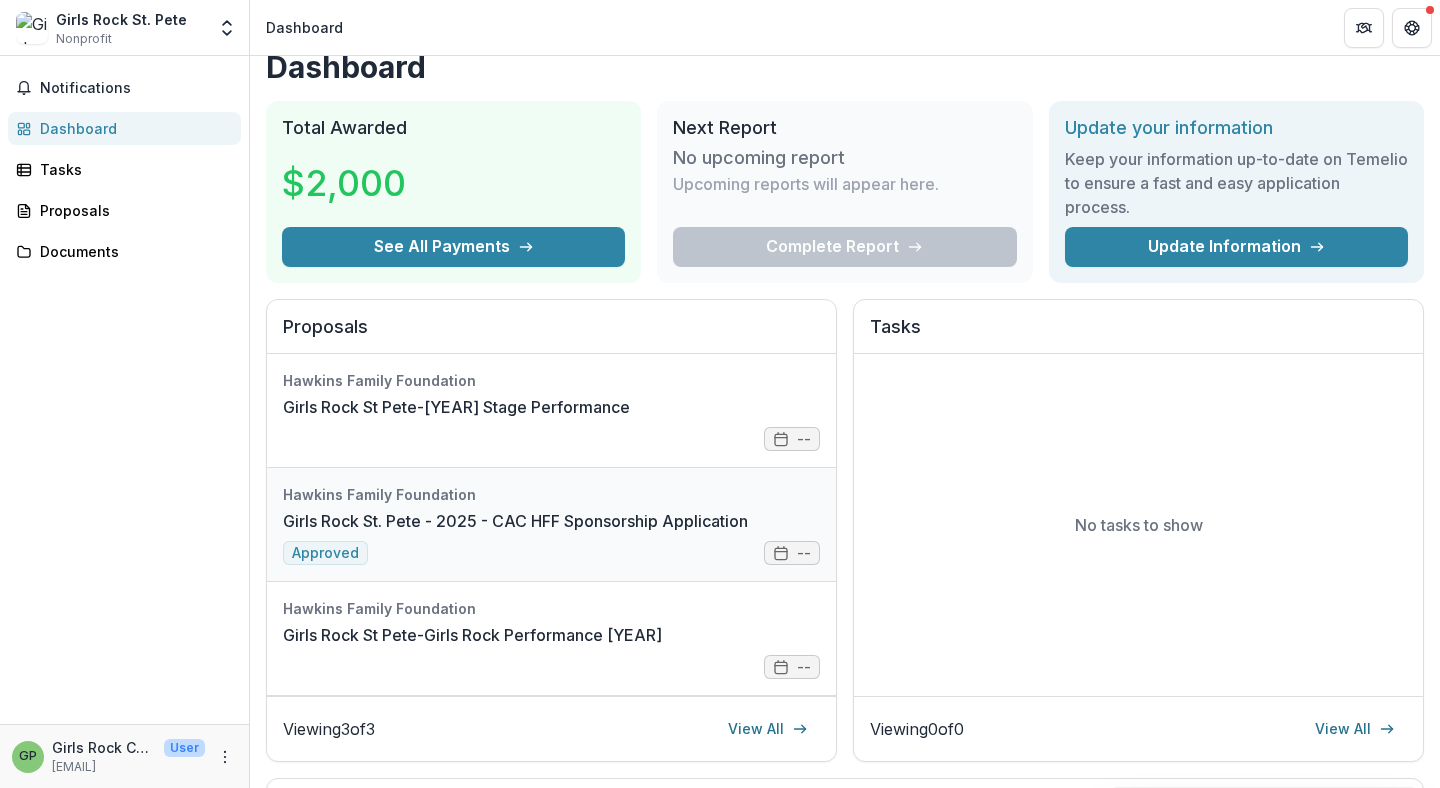 click on "Girls Rock [CITY] - 2025 - CAC HFF Sponsorship Application" at bounding box center [515, 521] 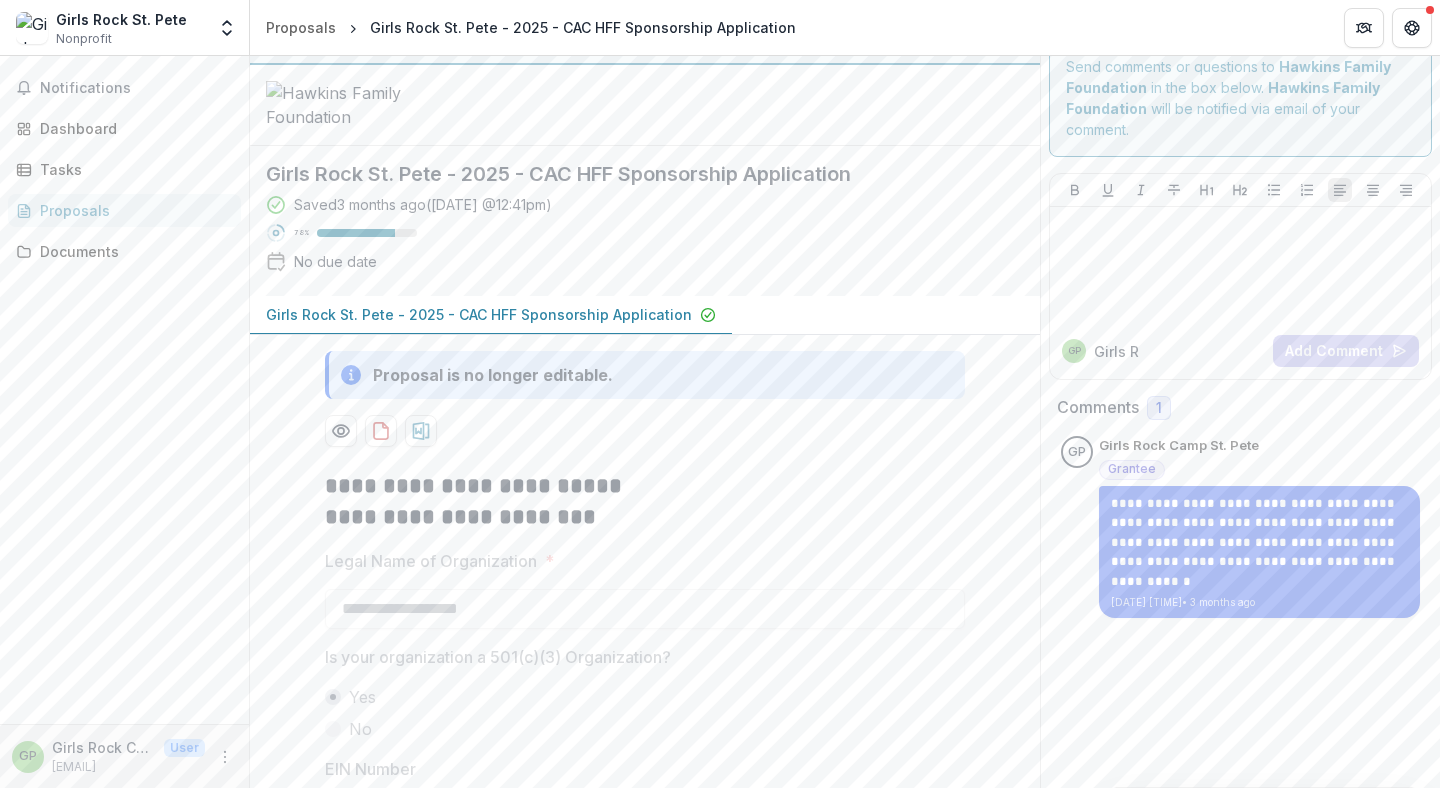 scroll, scrollTop: 0, scrollLeft: 0, axis: both 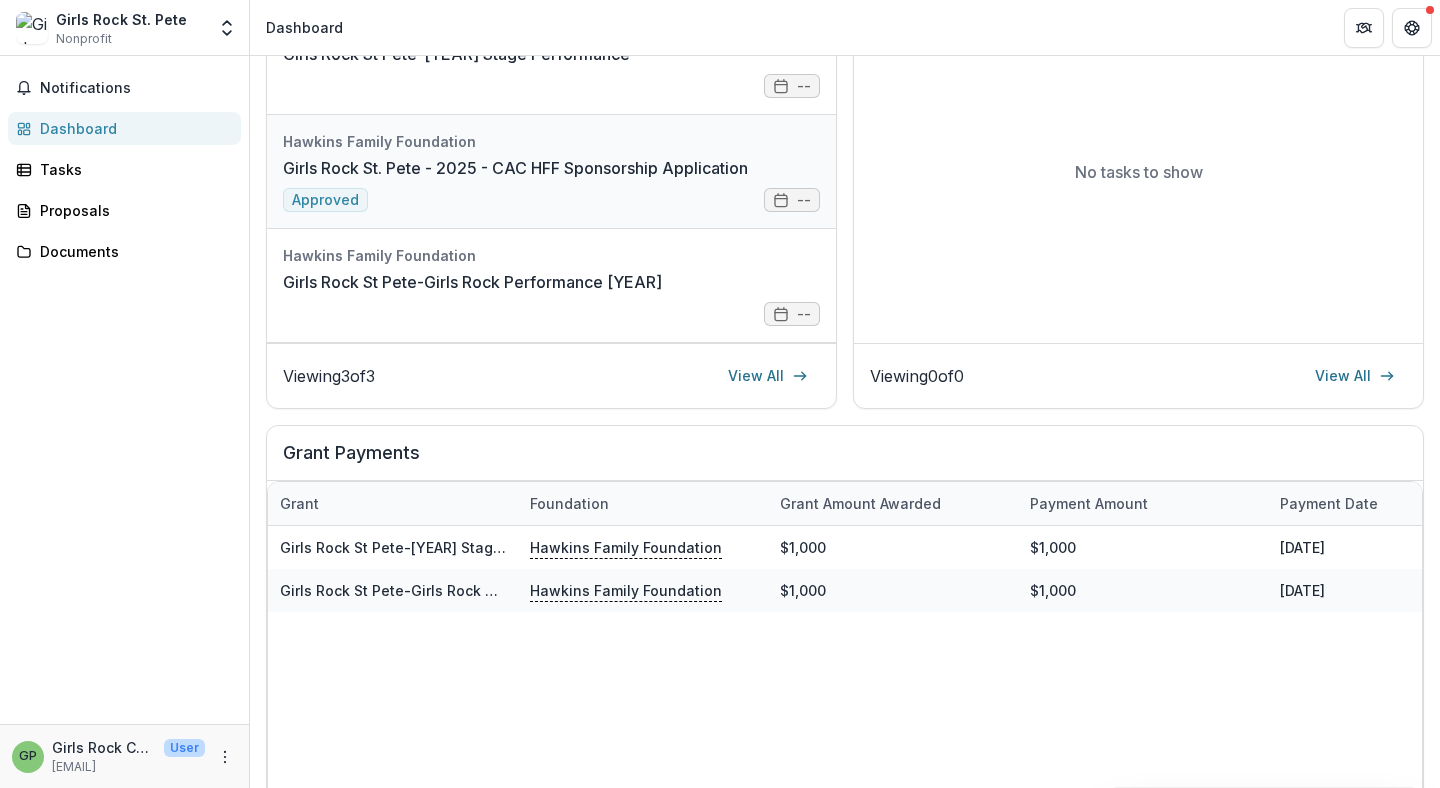 click on "Girls Rock [CITY] - 2025 - CAC HFF Sponsorship Application" at bounding box center [515, 168] 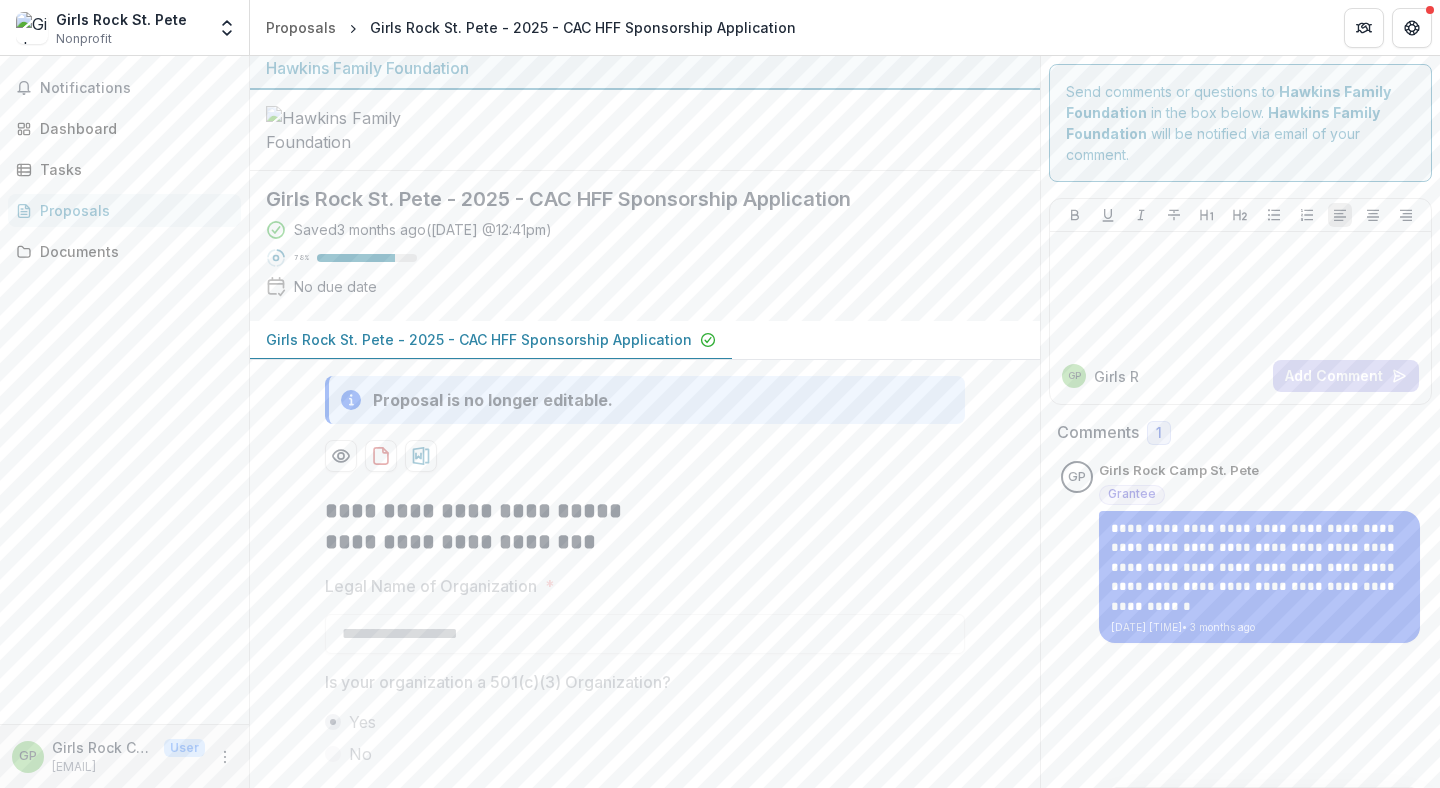 scroll, scrollTop: 0, scrollLeft: 0, axis: both 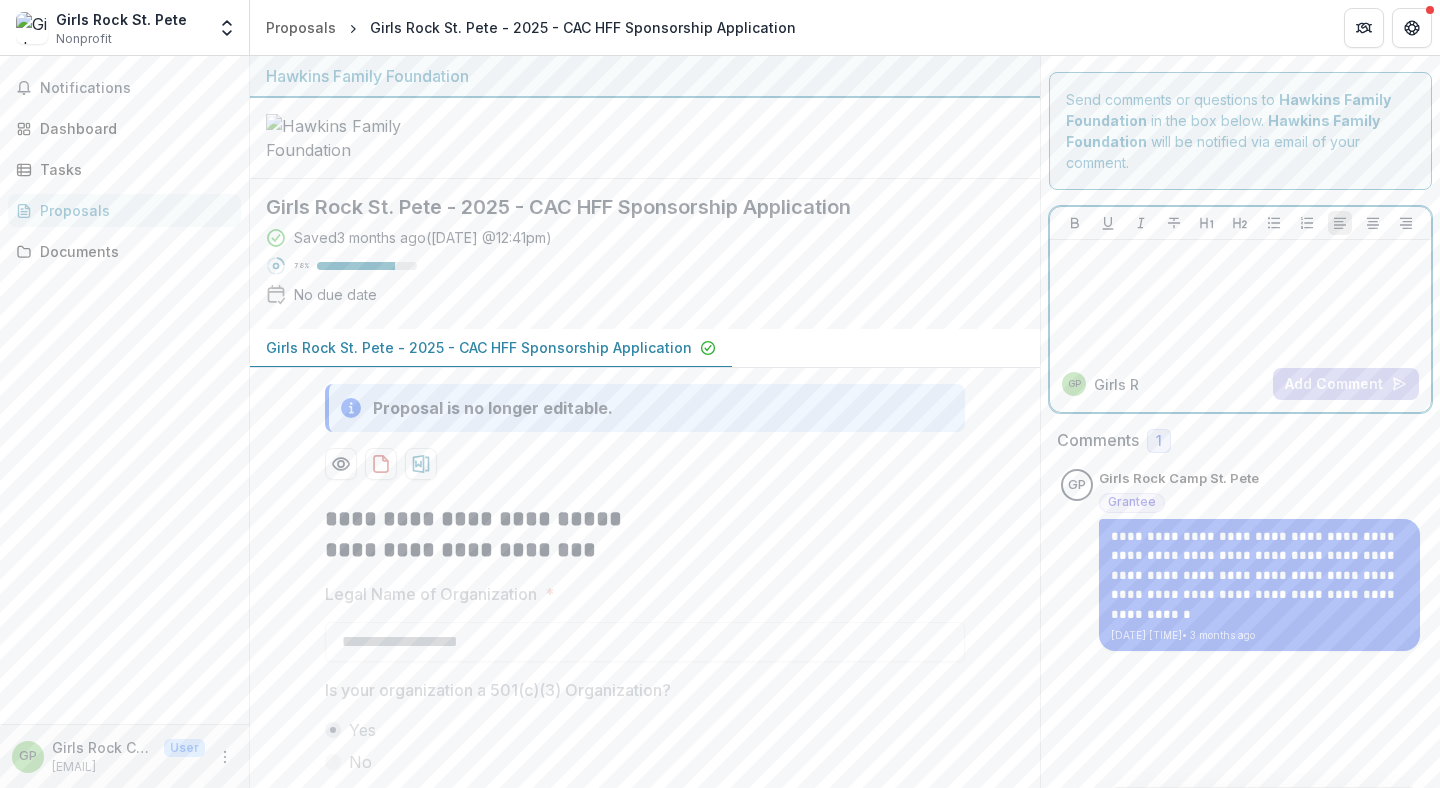 click at bounding box center (1240, 298) 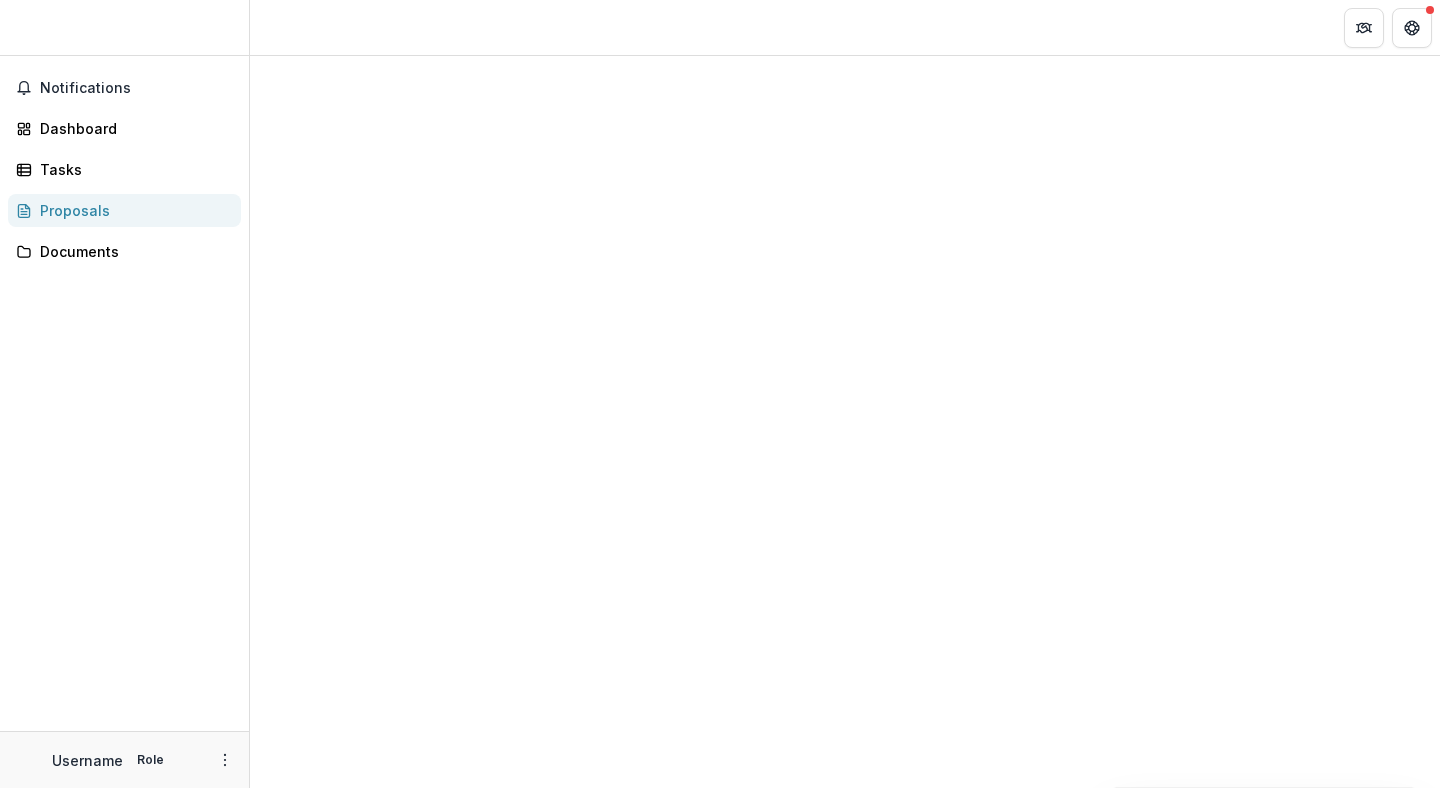 scroll, scrollTop: 0, scrollLeft: 0, axis: both 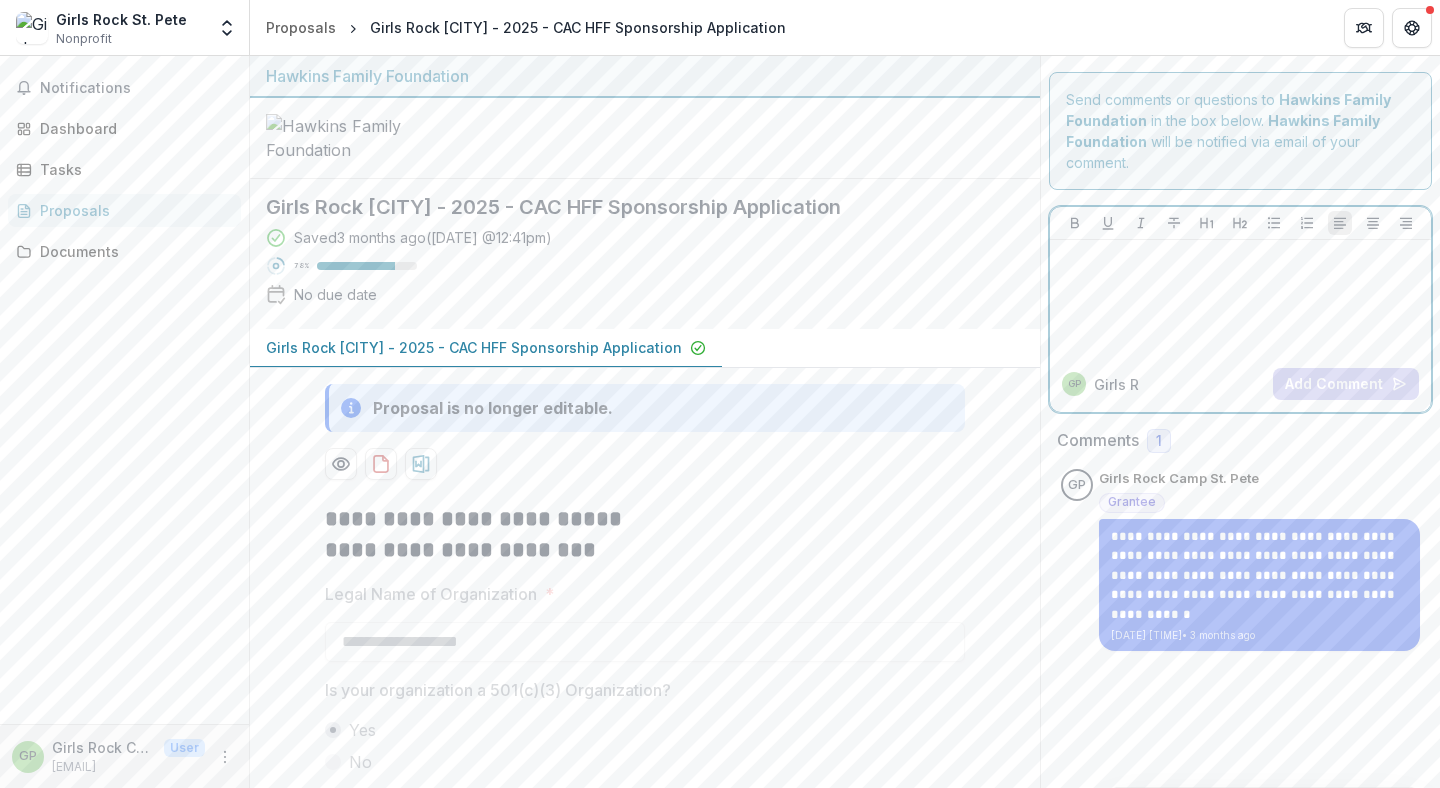 click at bounding box center (1240, 298) 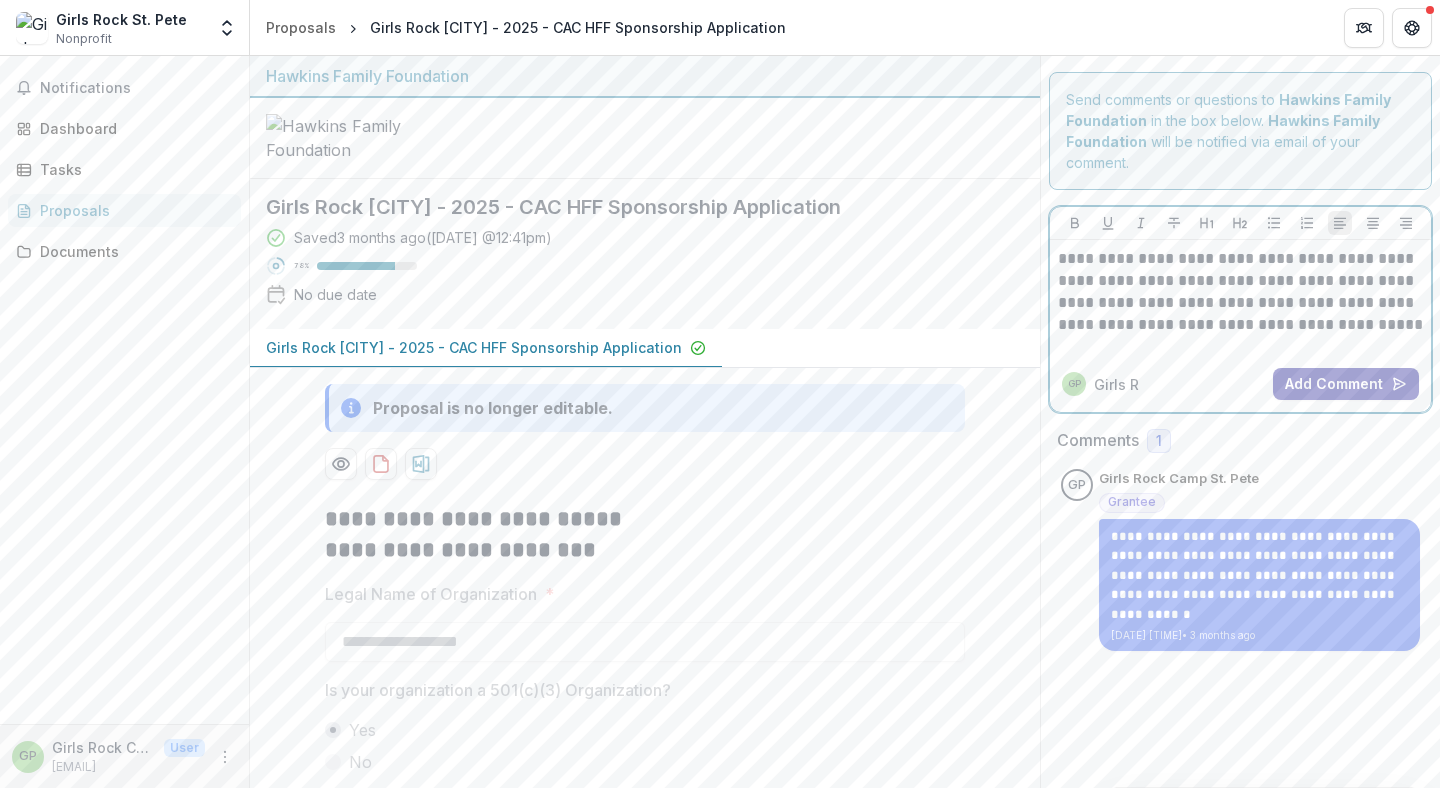 click on "Add Comment" at bounding box center [1346, 384] 